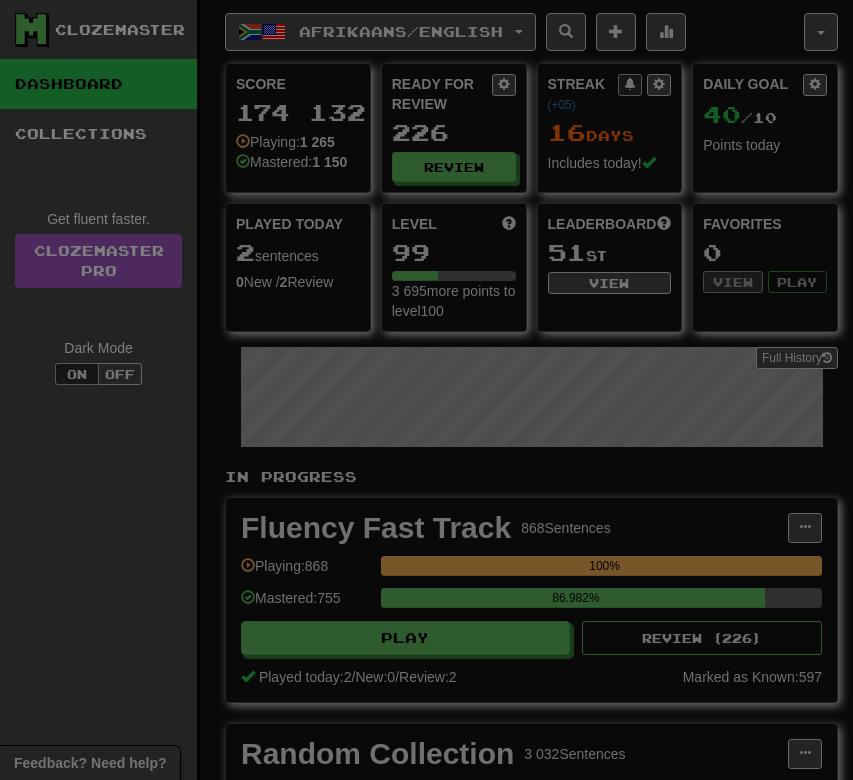 select on "**" 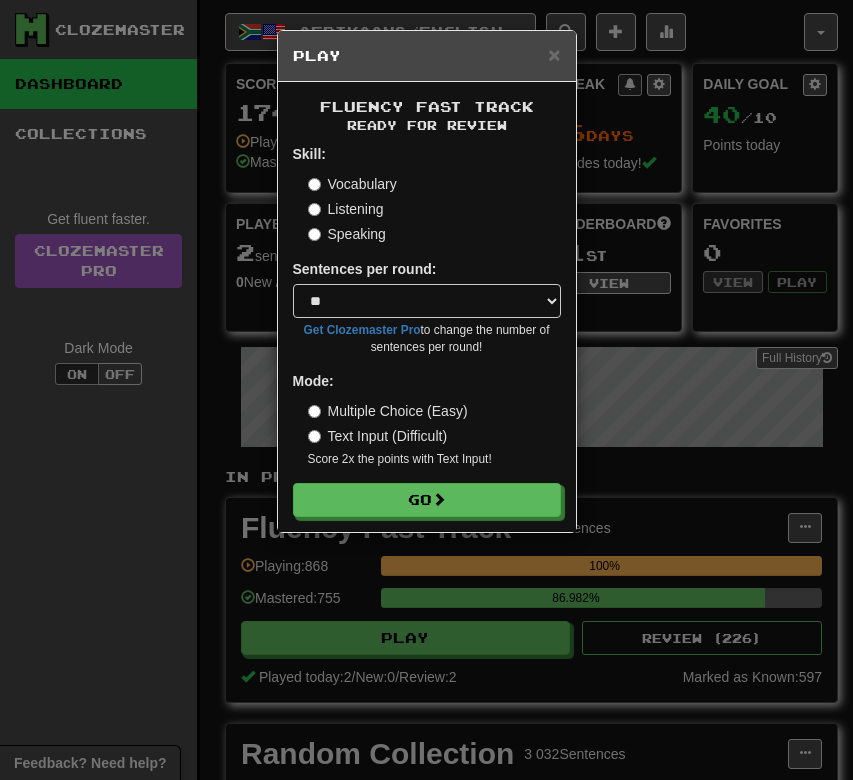 click on "Speaking" at bounding box center [347, 234] 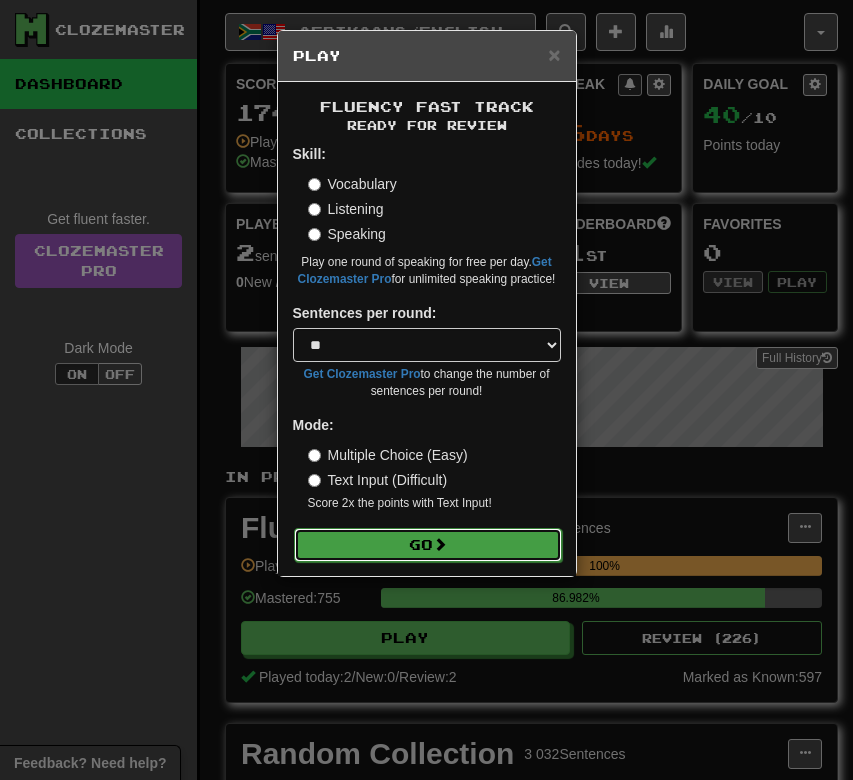 click on "Go" at bounding box center [428, 545] 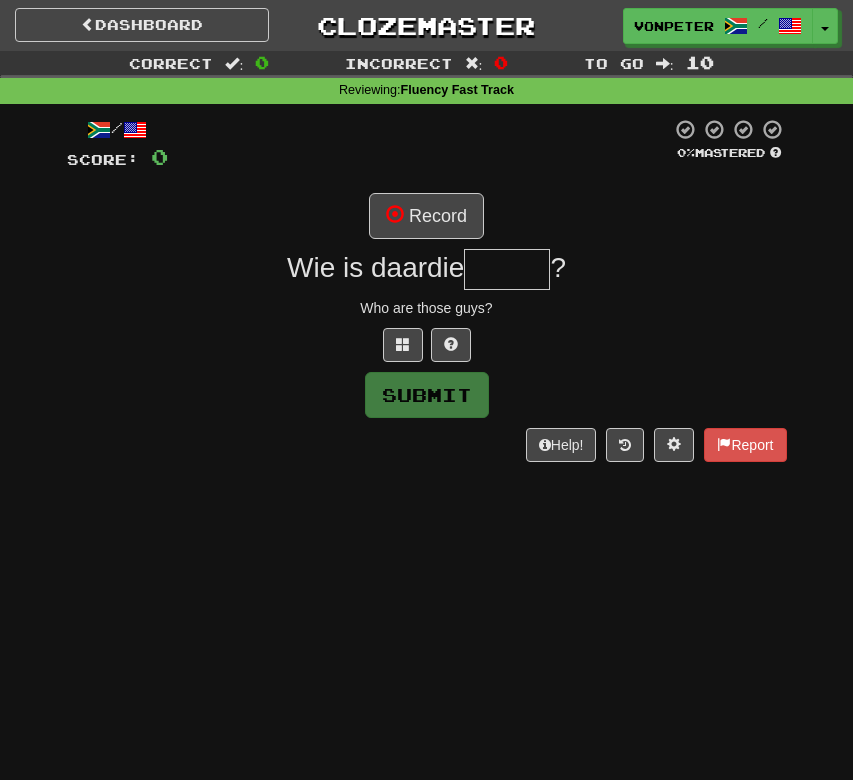 scroll, scrollTop: 0, scrollLeft: 0, axis: both 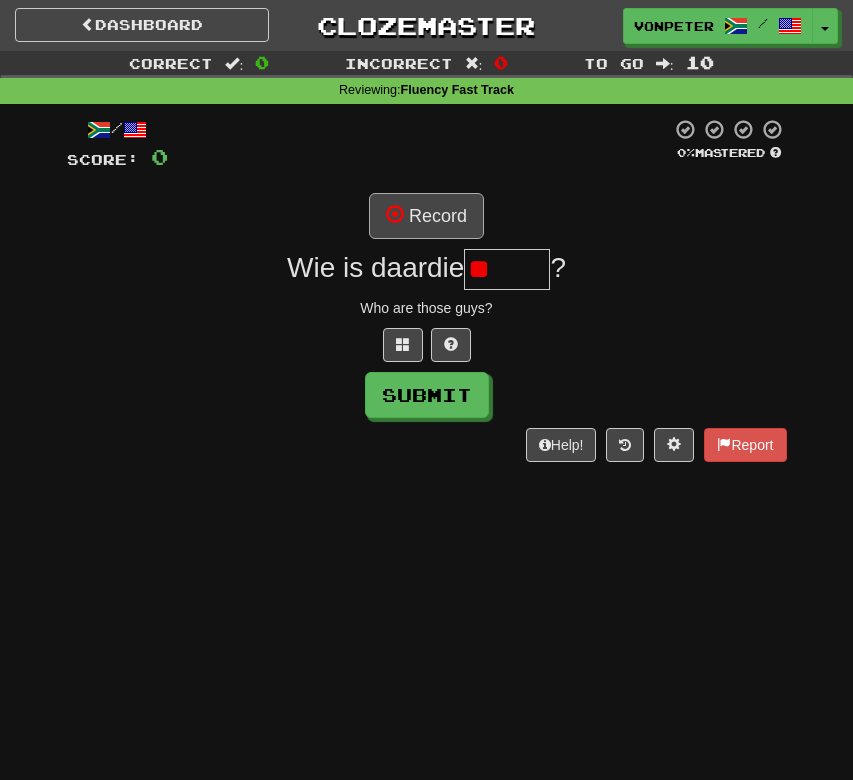 type on "*" 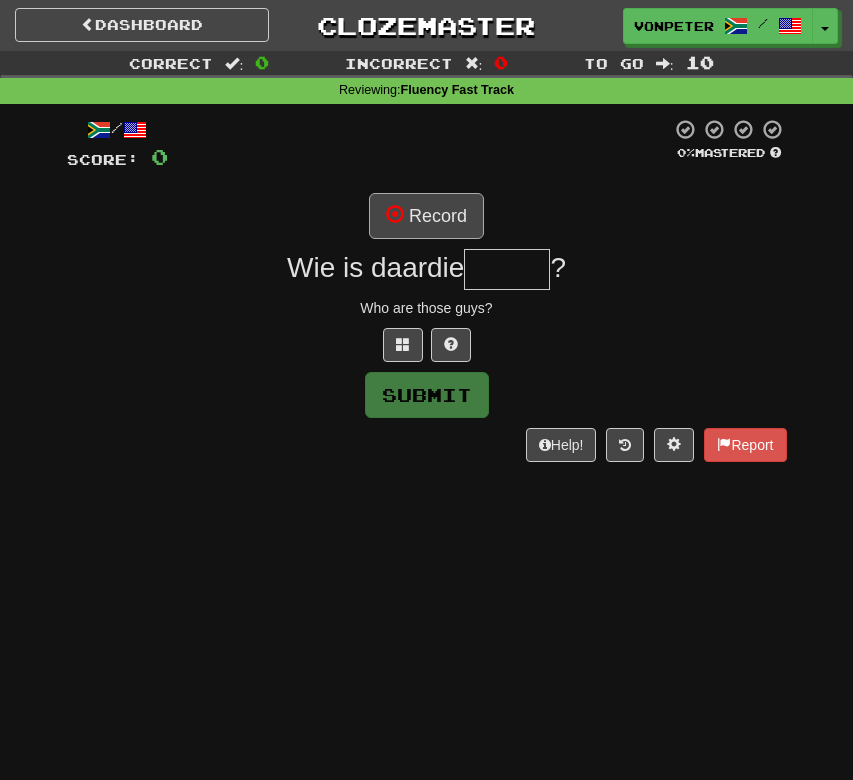 type on "*" 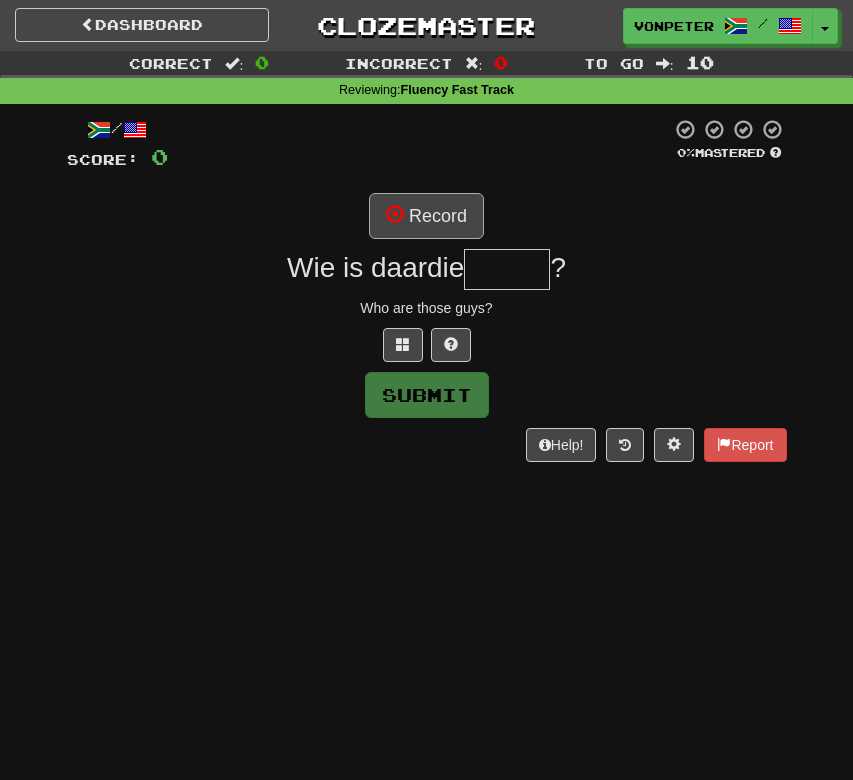 type on "*" 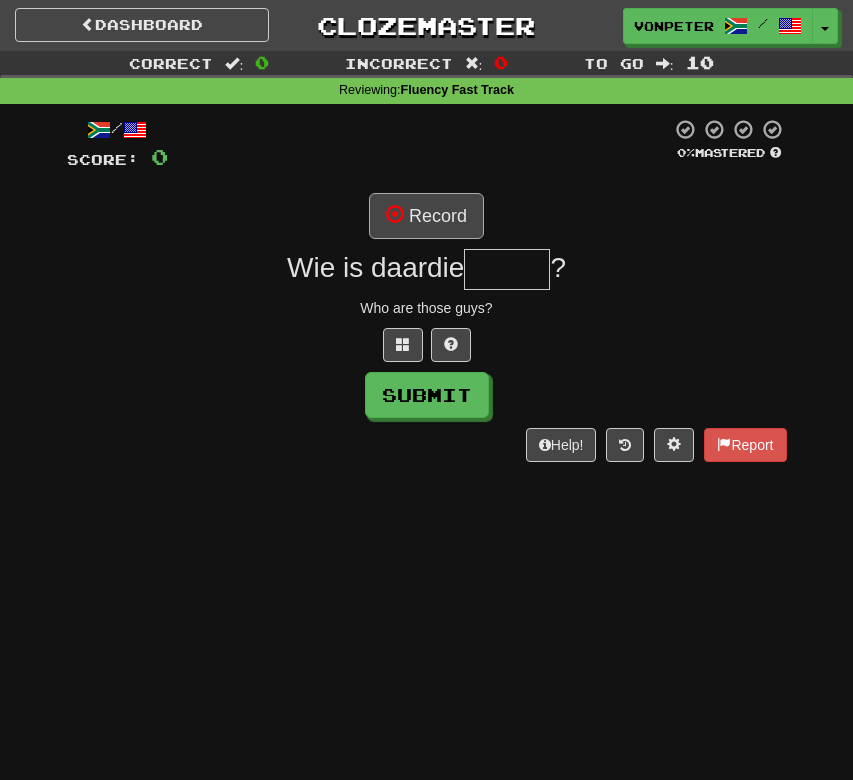 type on "*" 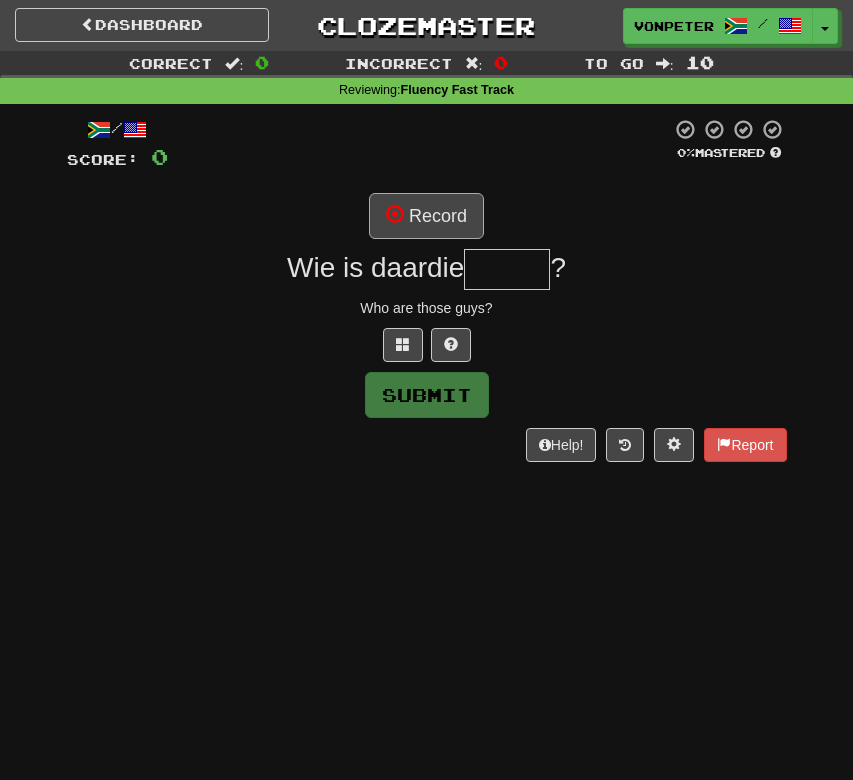 type on "*" 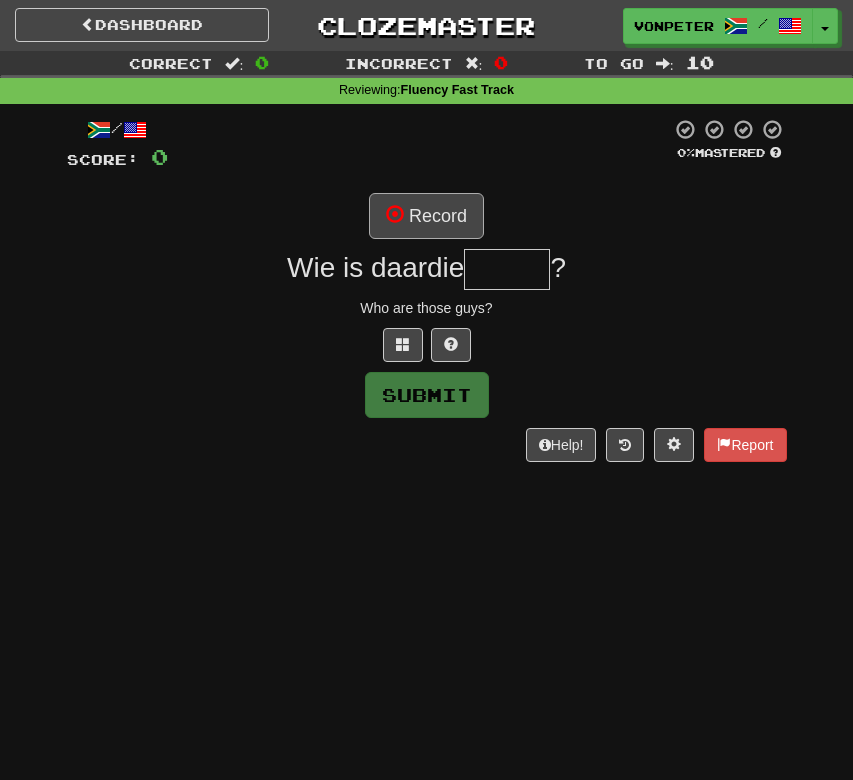 type on "*" 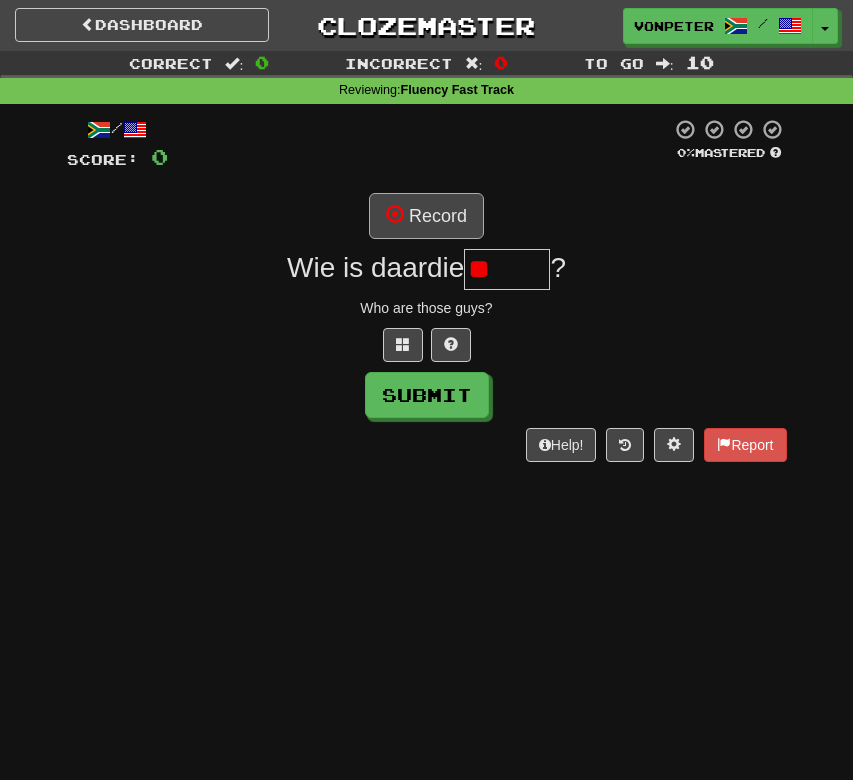 type on "*" 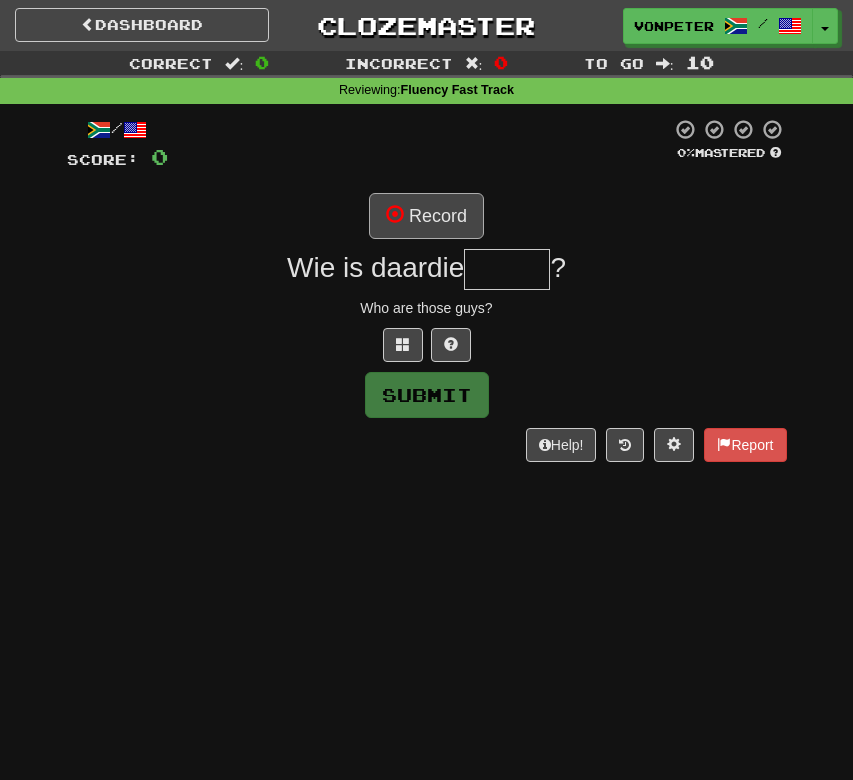 type on "*" 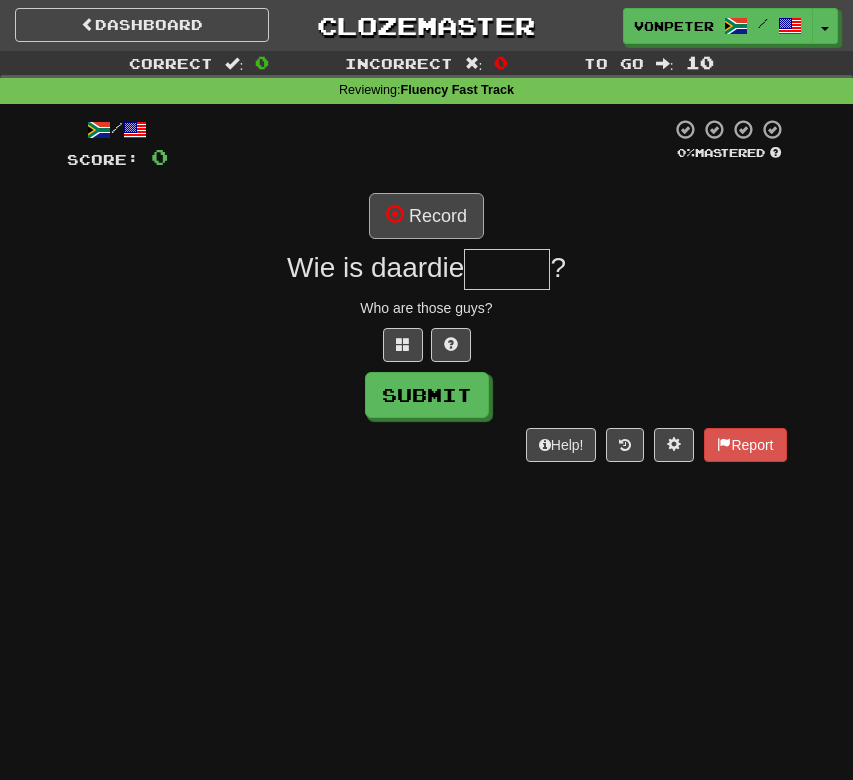 type on "*" 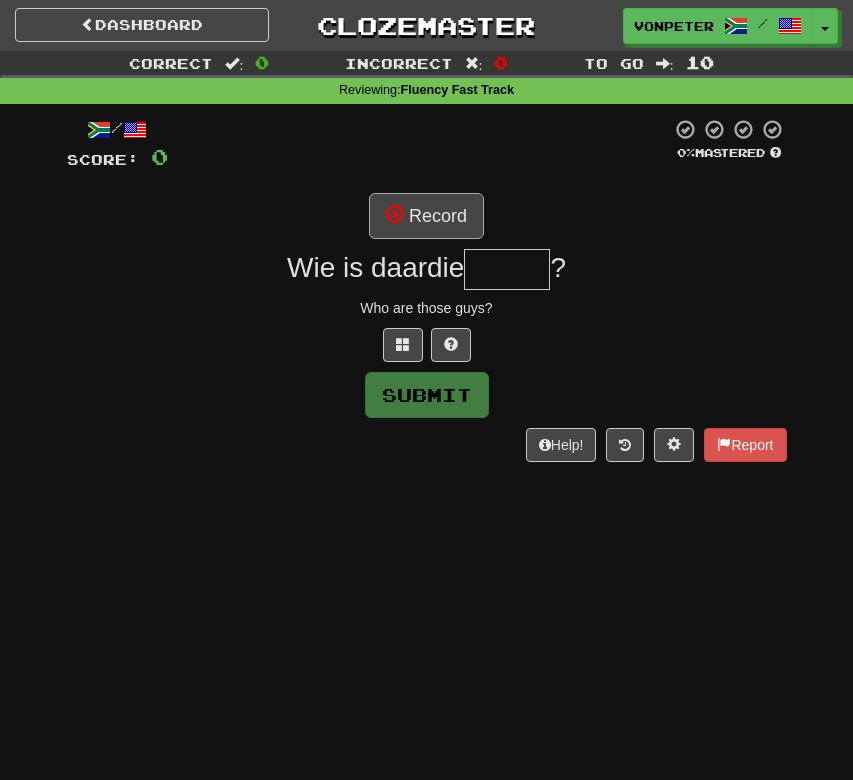 type on "*" 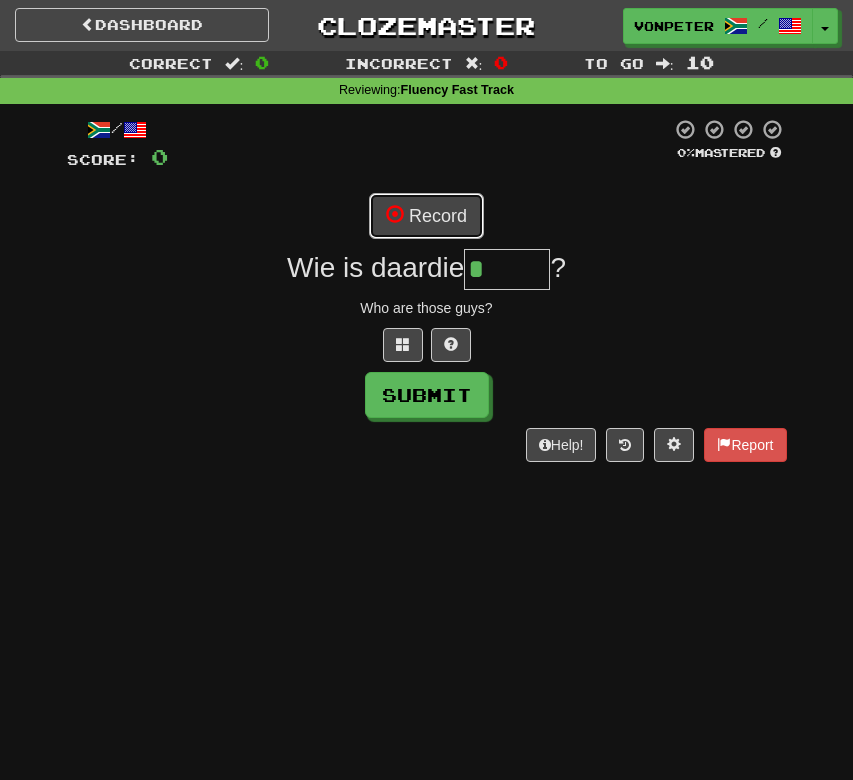 click on "Record" at bounding box center [426, 216] 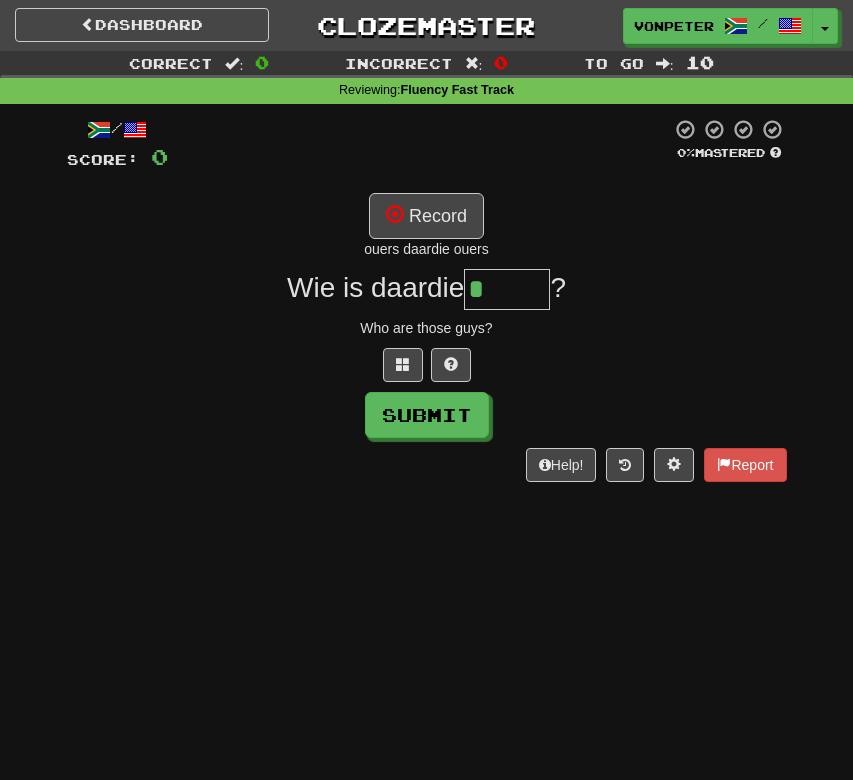 click on "*" at bounding box center (507, 289) 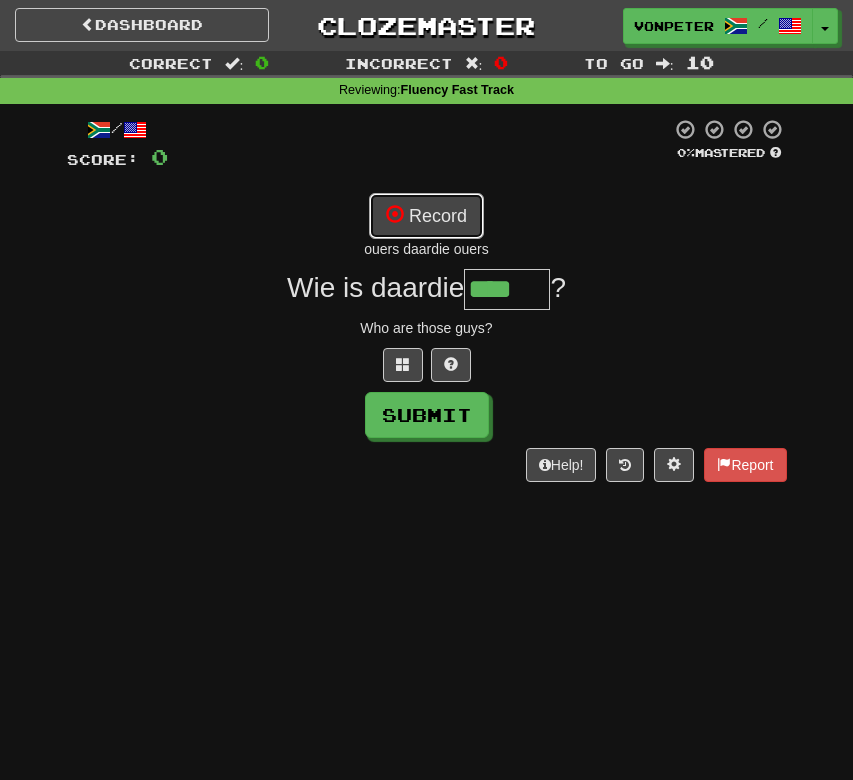 click on "Record" at bounding box center [426, 216] 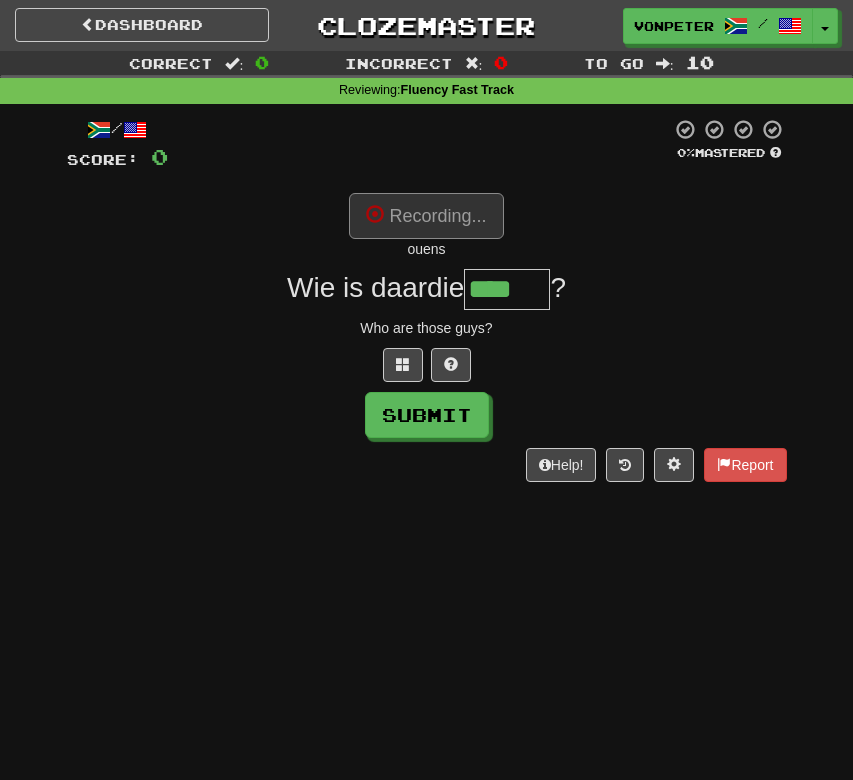 type on "*****" 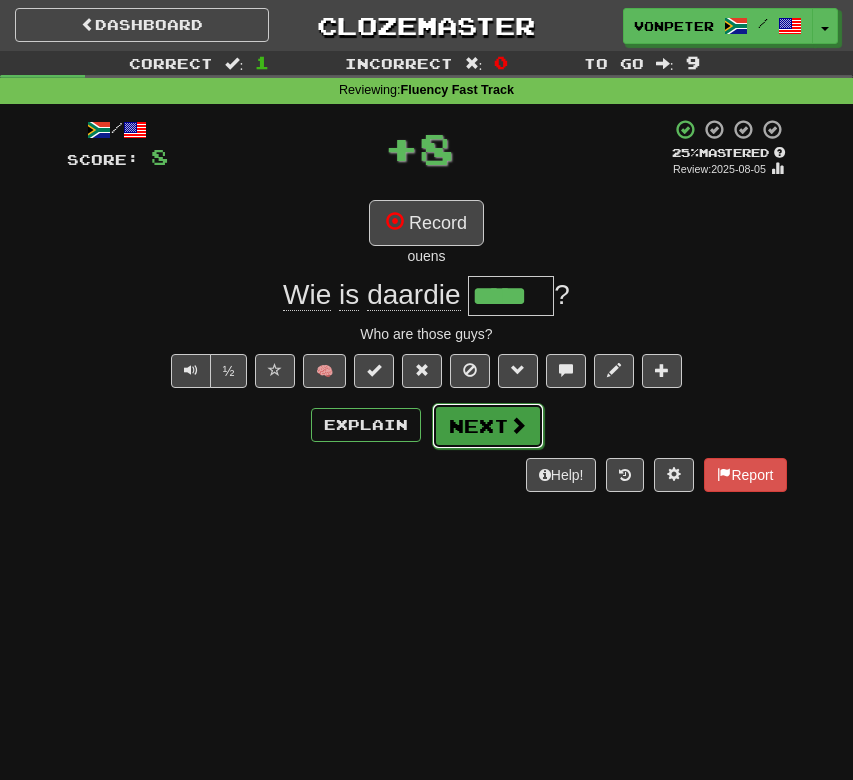 click on "Next" at bounding box center [488, 426] 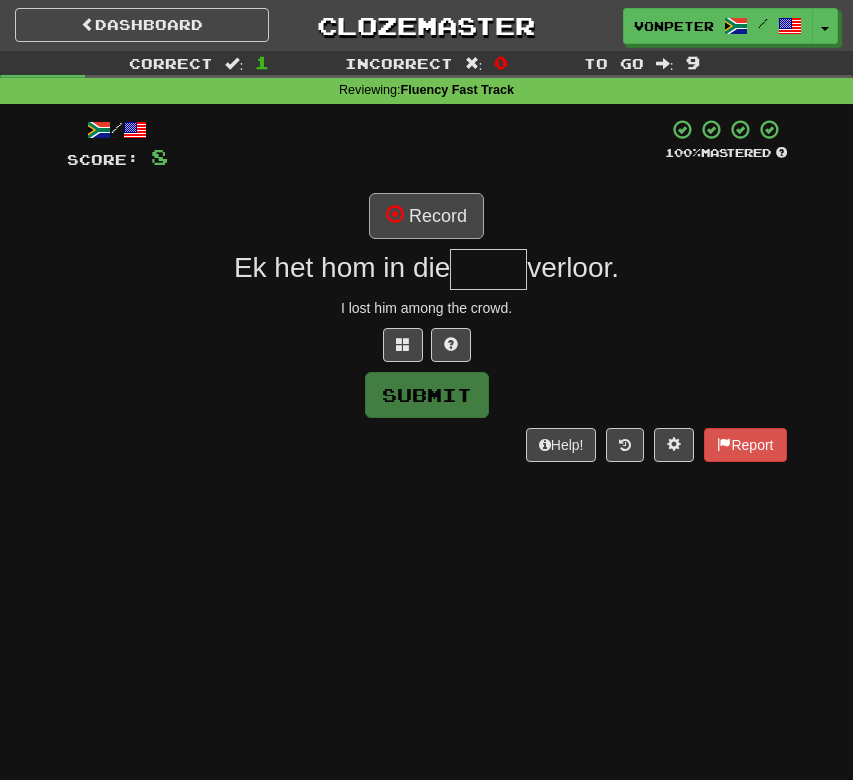 type on "*" 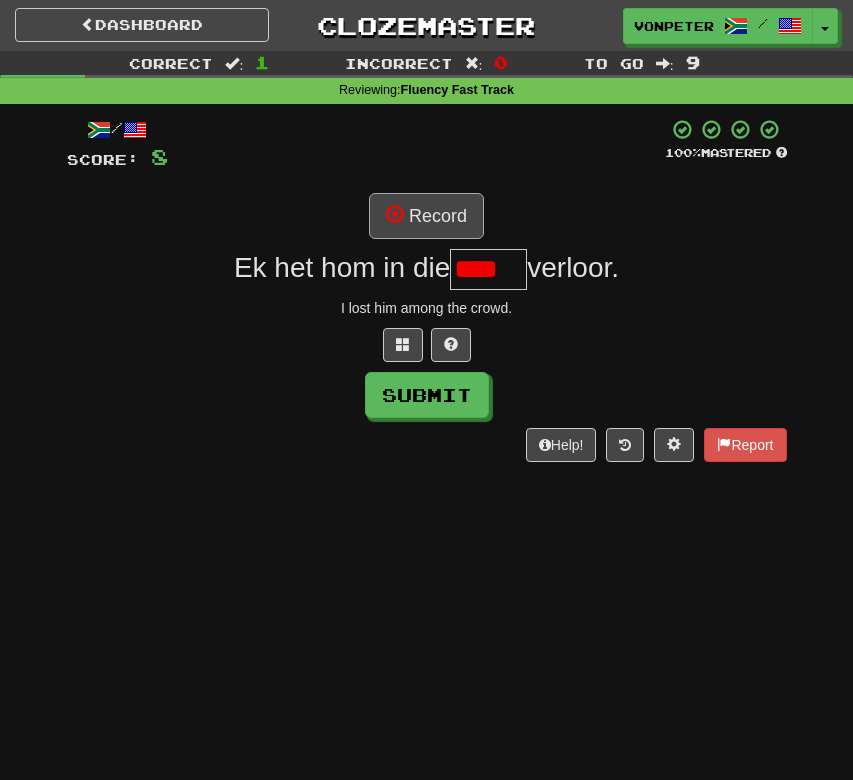 scroll, scrollTop: 0, scrollLeft: 0, axis: both 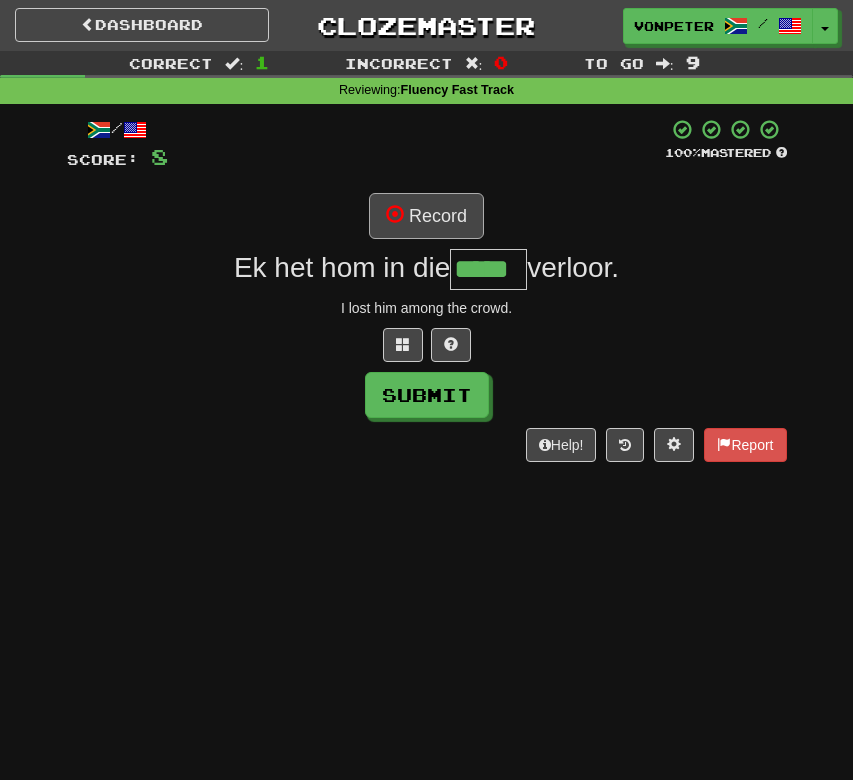 type on "*****" 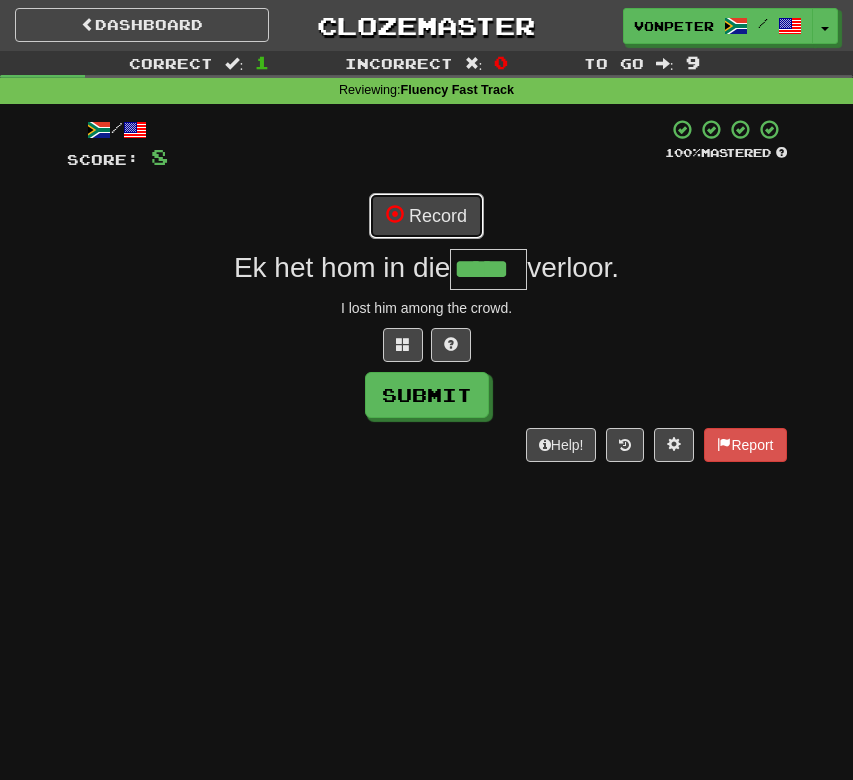click on "Record" at bounding box center (426, 216) 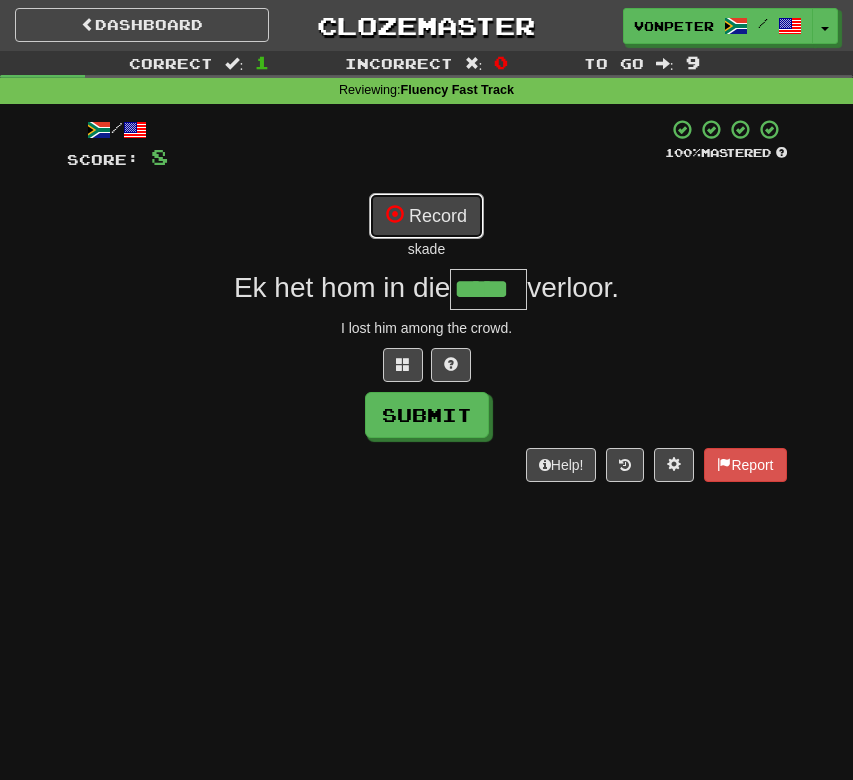 click on "Record" at bounding box center (426, 216) 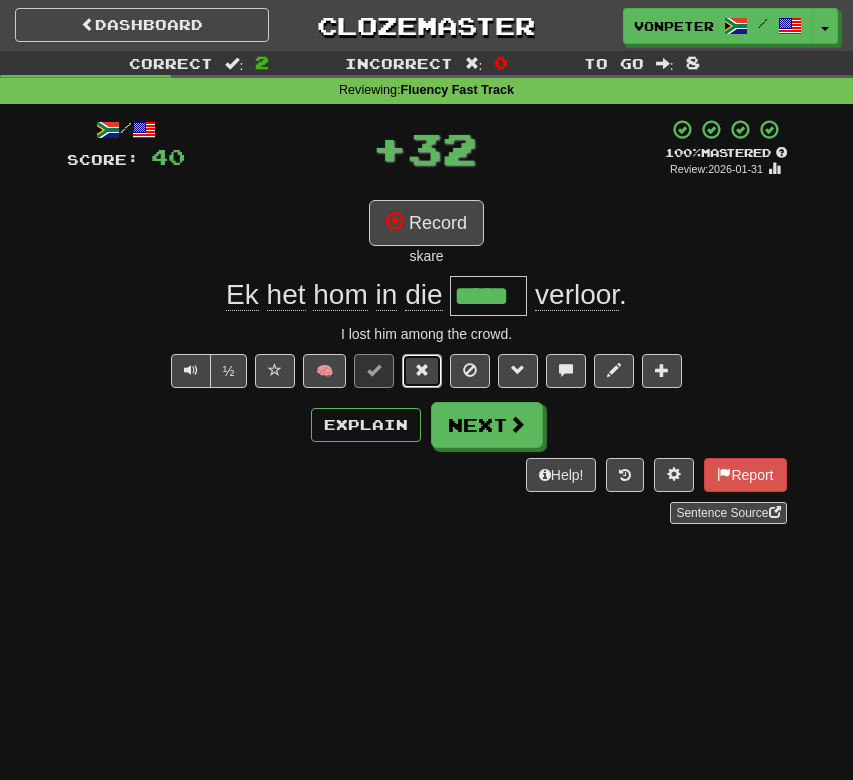 click at bounding box center (422, 370) 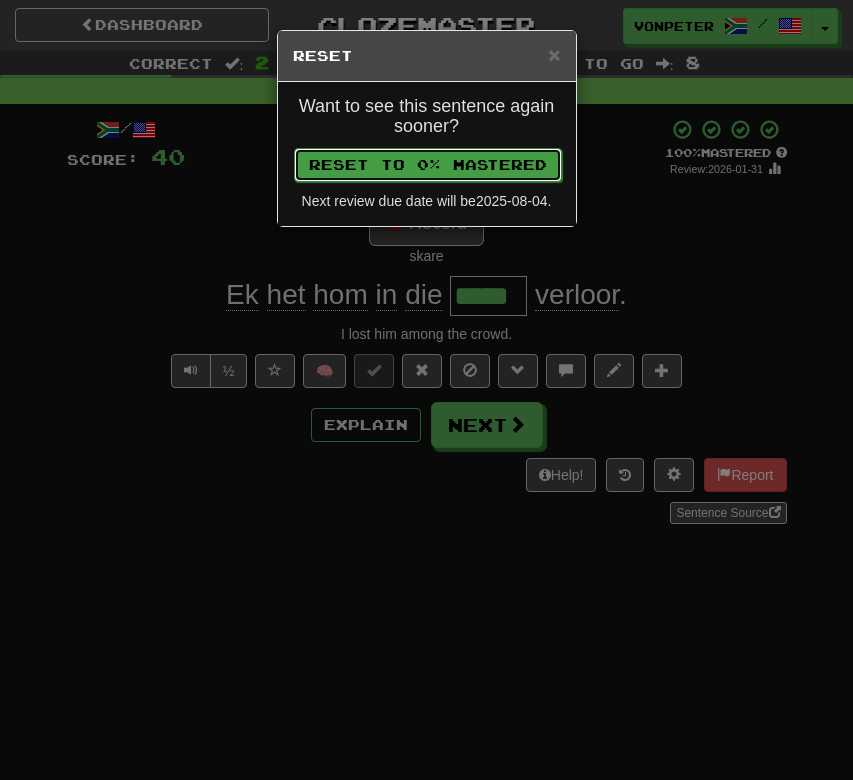 click on "Reset to 0% Mastered" at bounding box center (428, 165) 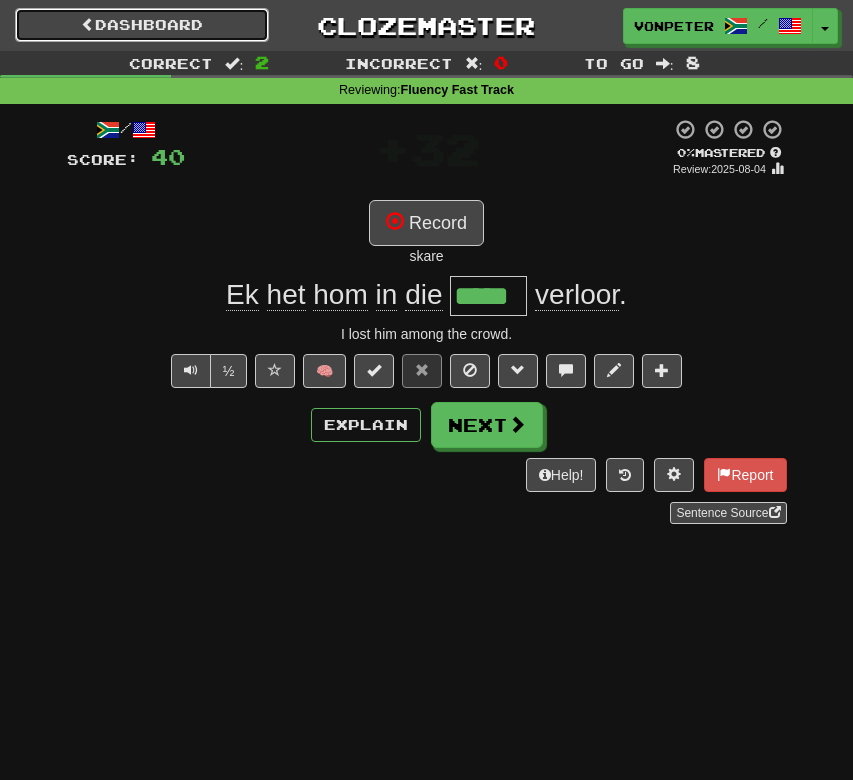 click on "Dashboard" at bounding box center (142, 25) 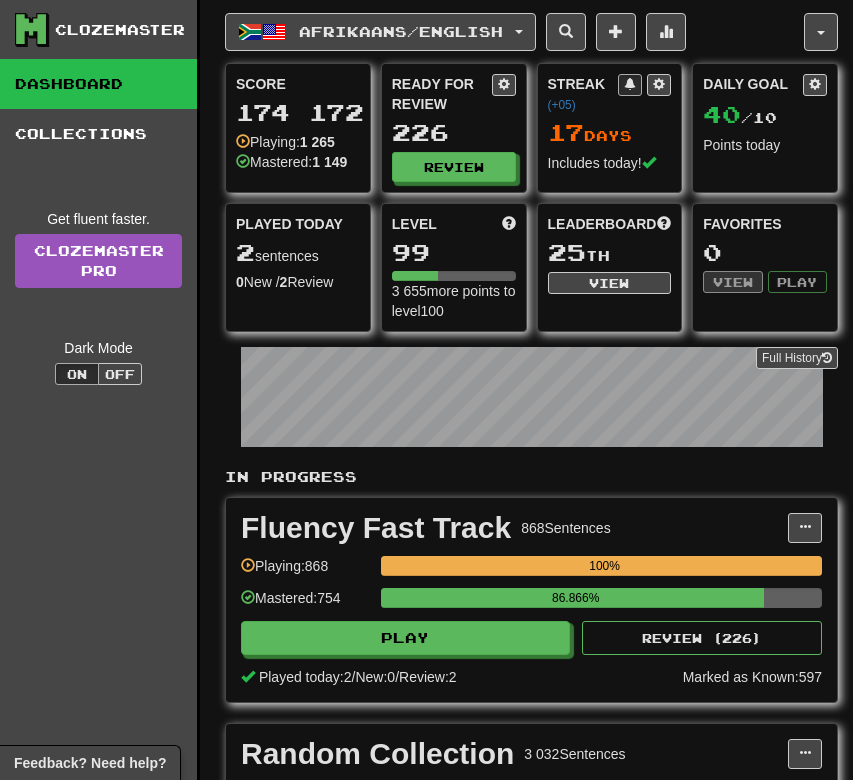 scroll, scrollTop: 0, scrollLeft: 0, axis: both 